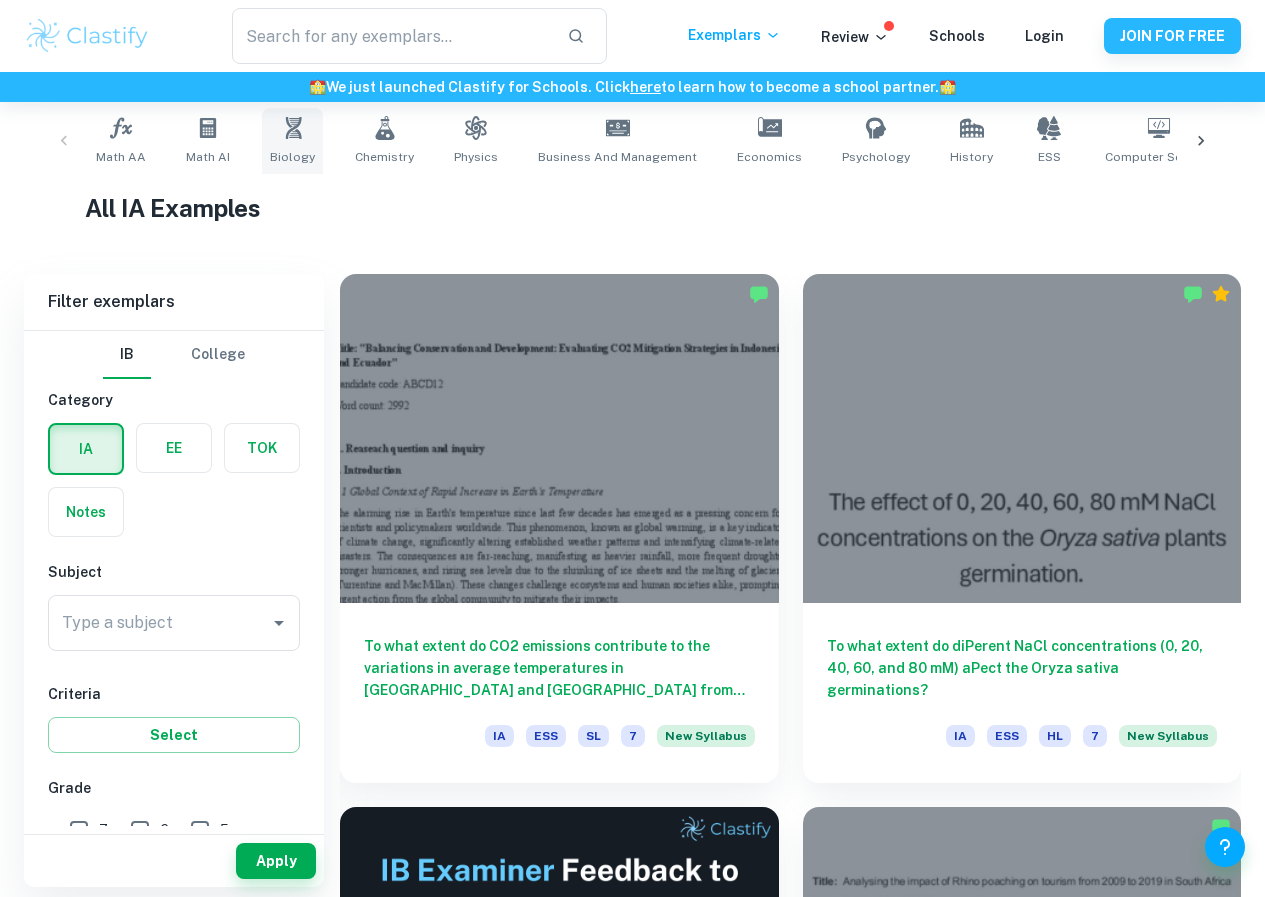 scroll, scrollTop: 400, scrollLeft: 0, axis: vertical 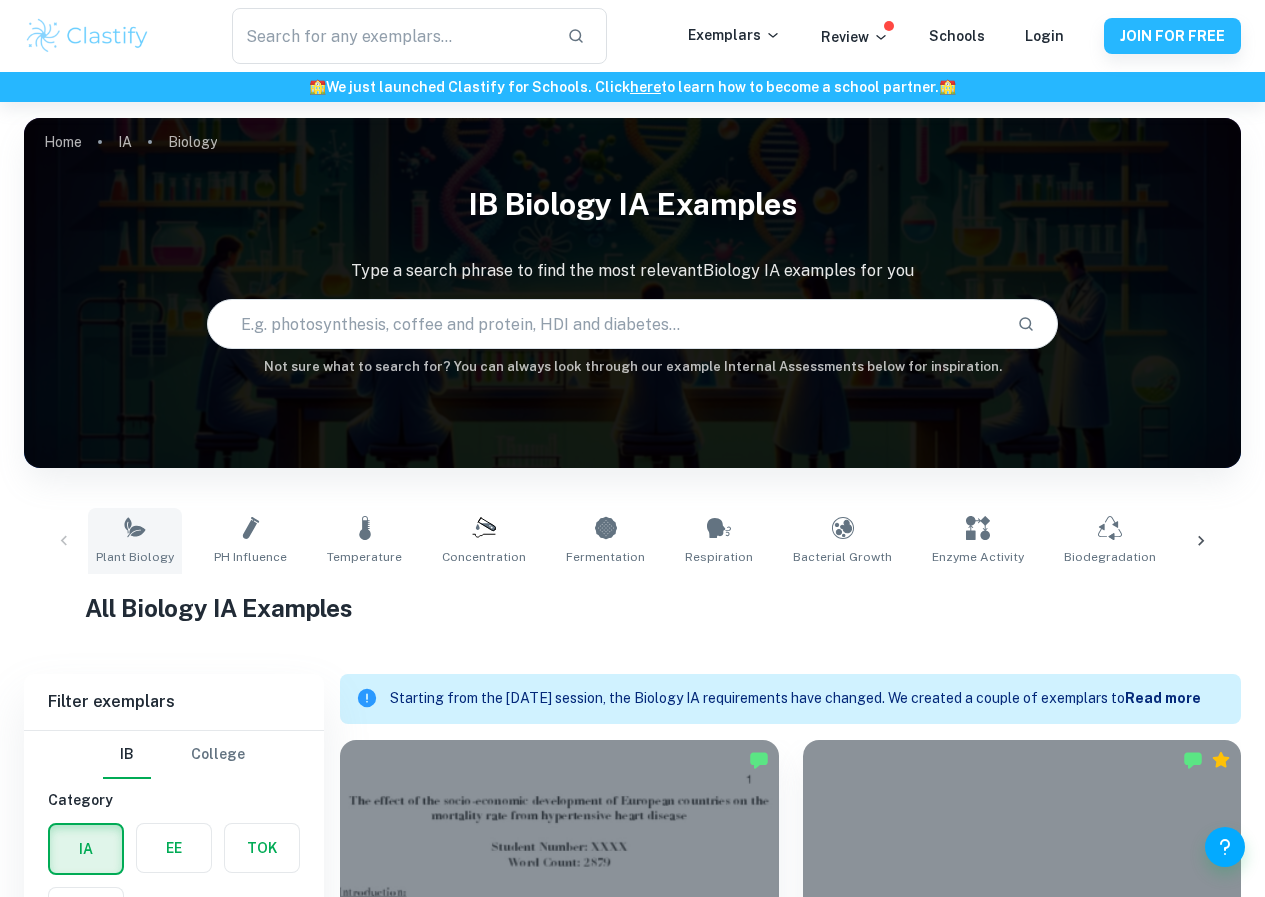 click on "Plant Biology" at bounding box center [135, 541] 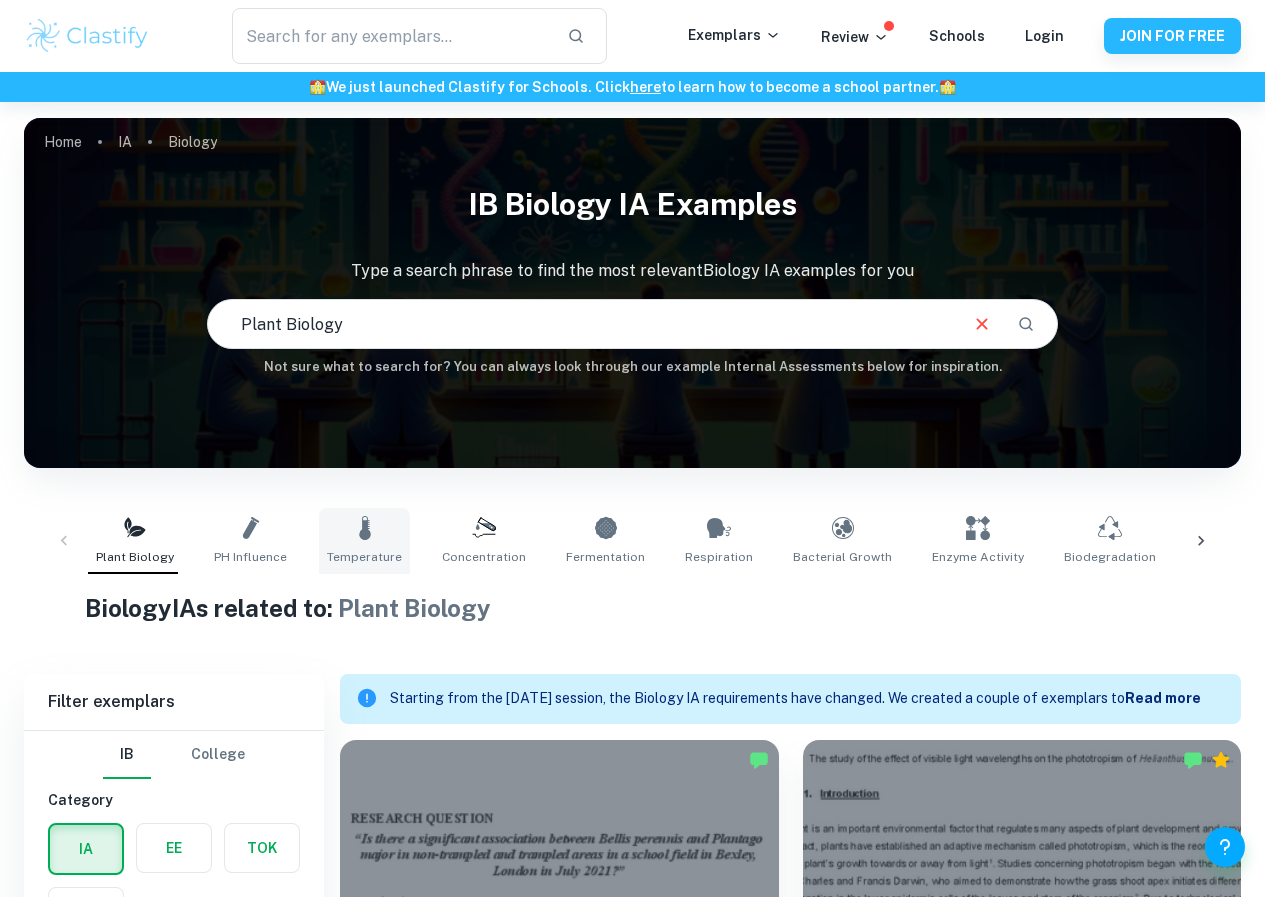 click on "Temperature" at bounding box center (364, 541) 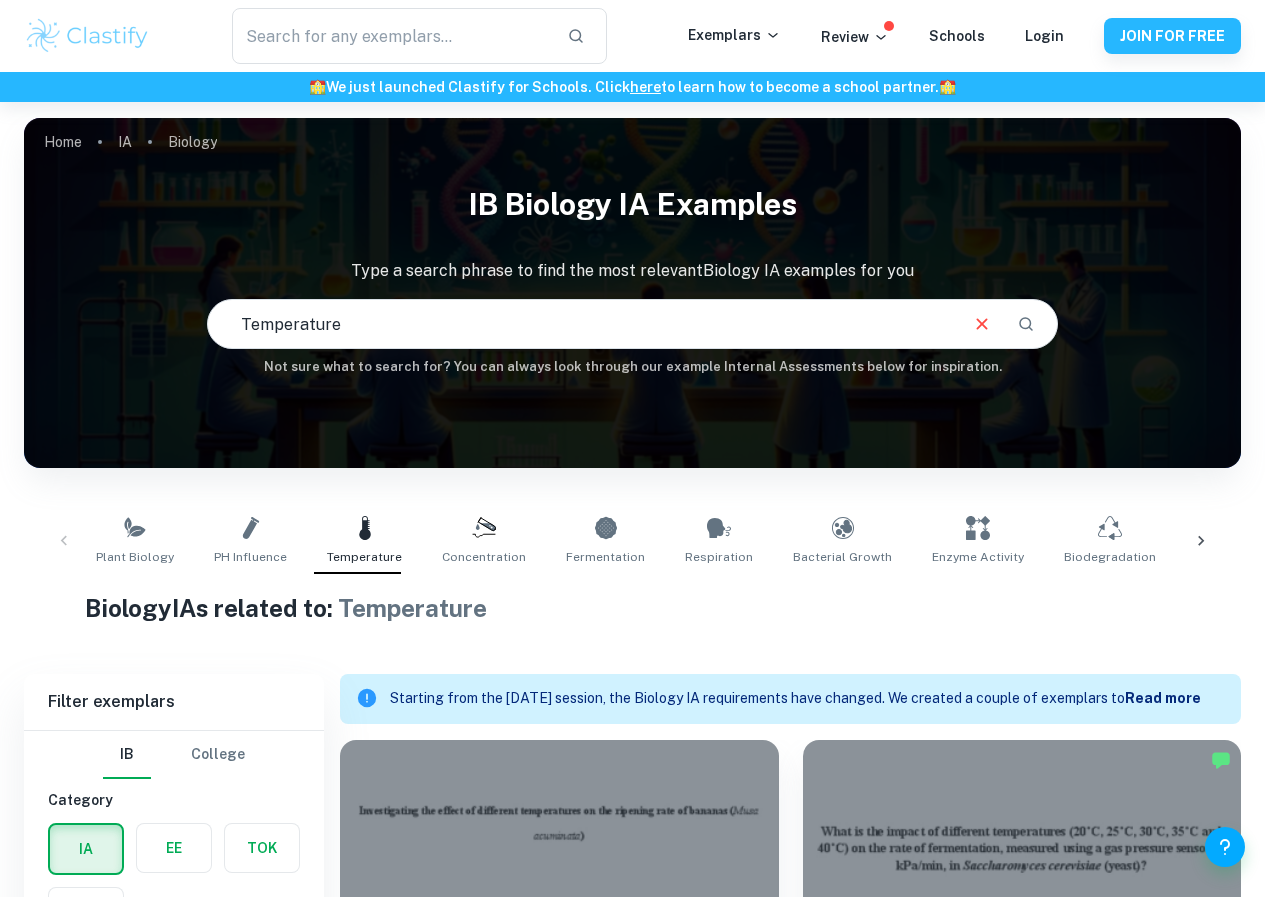 scroll, scrollTop: 200, scrollLeft: 0, axis: vertical 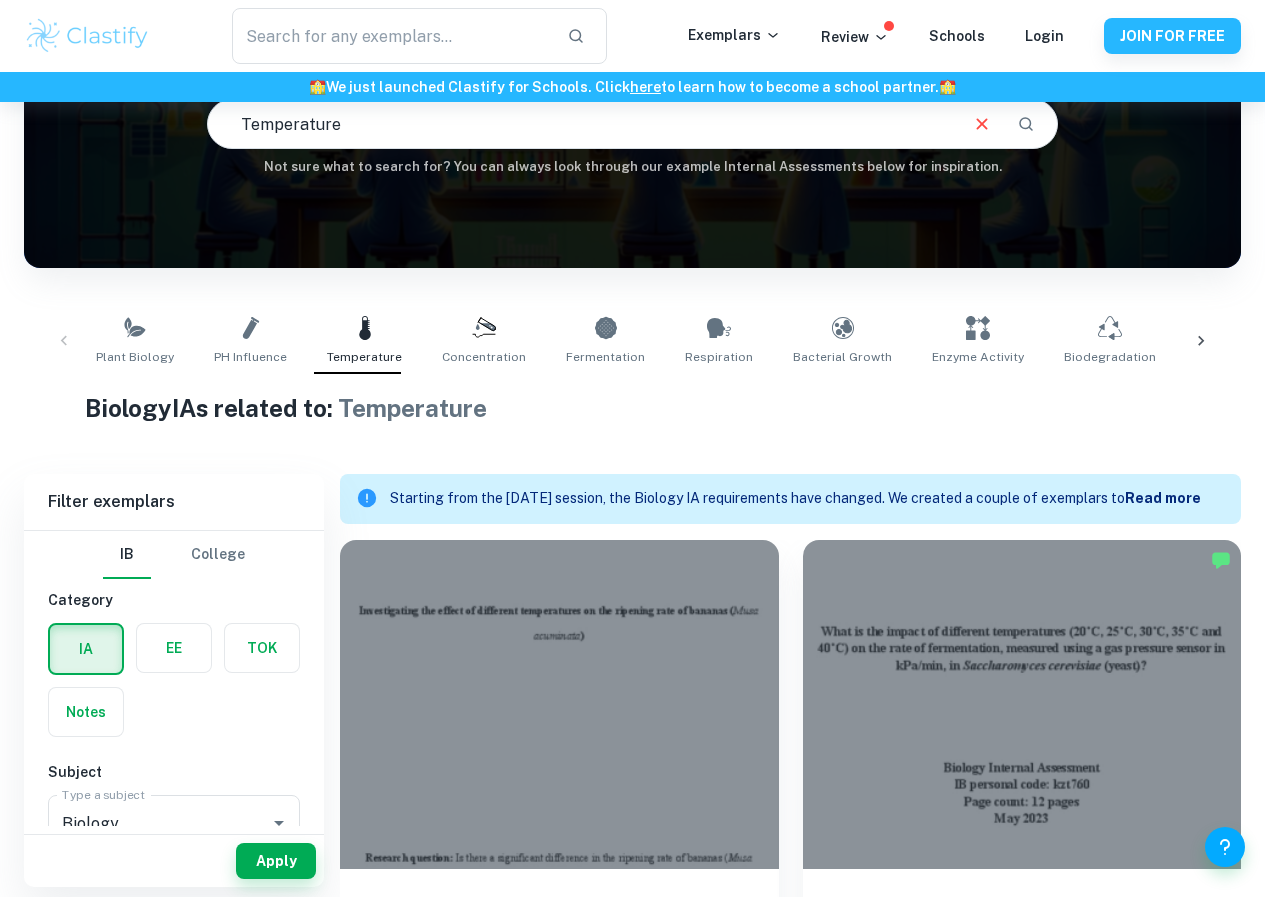 click on "Read more" at bounding box center [1163, 498] 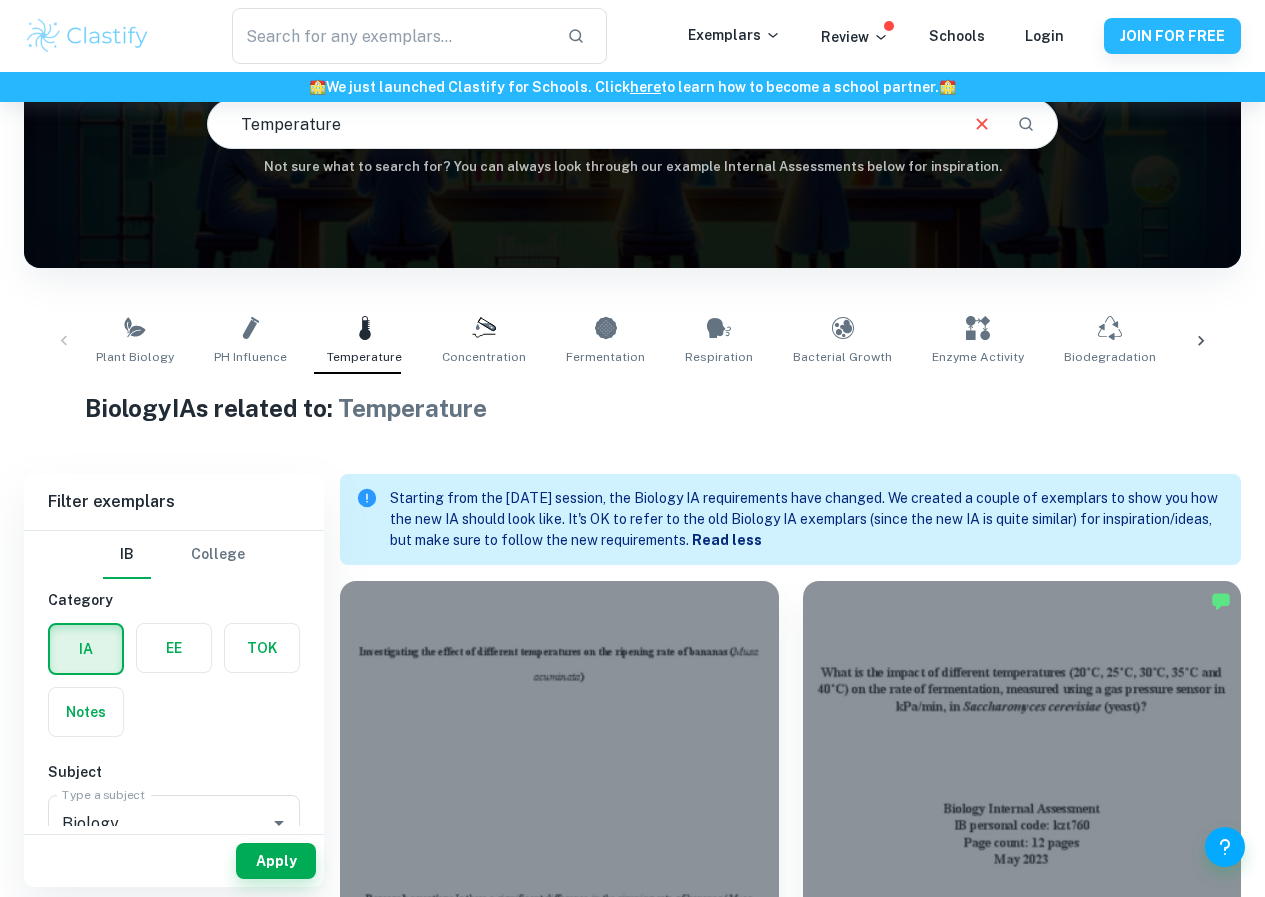 click on "Read less" at bounding box center (727, 540) 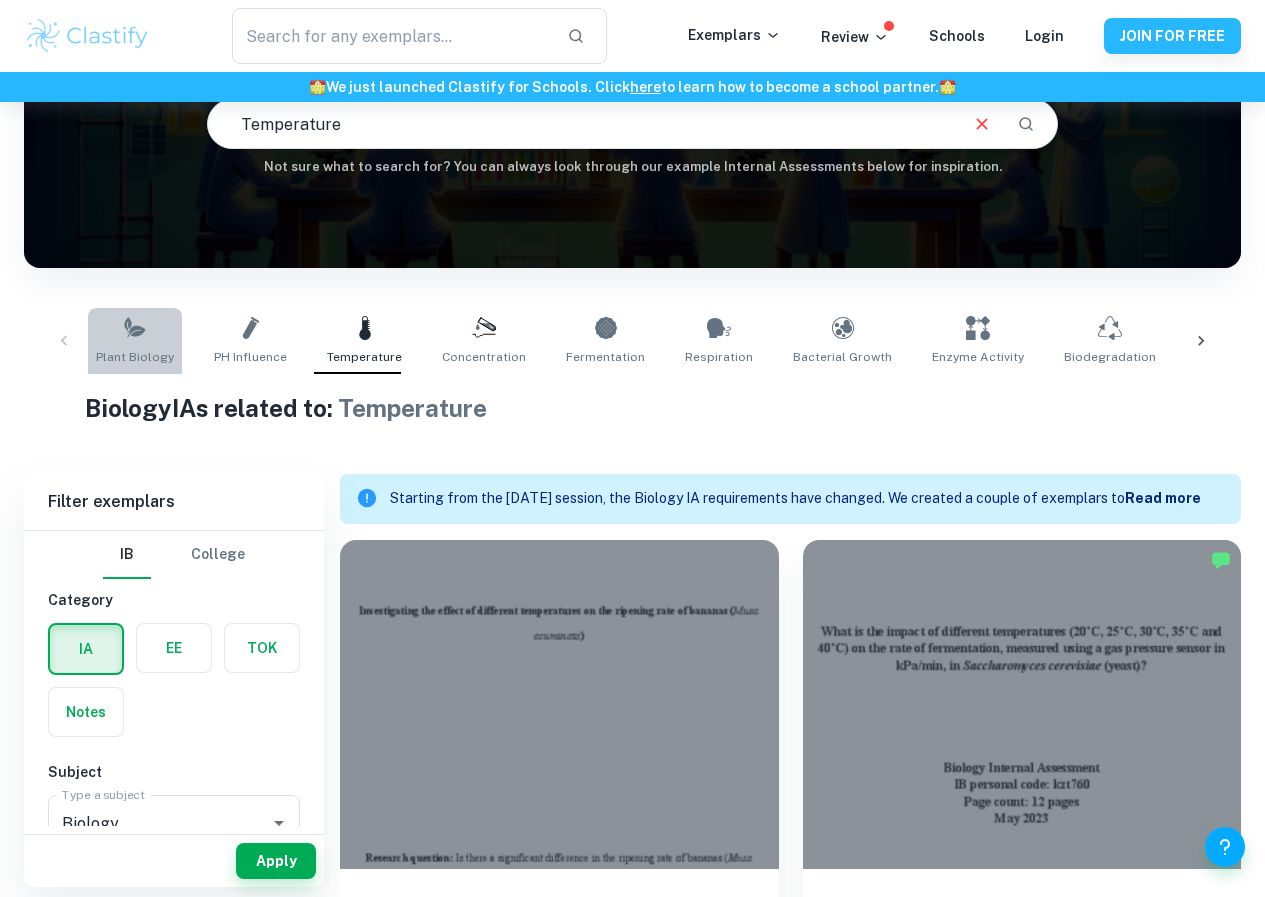 click on "Plant Biology" at bounding box center (135, 341) 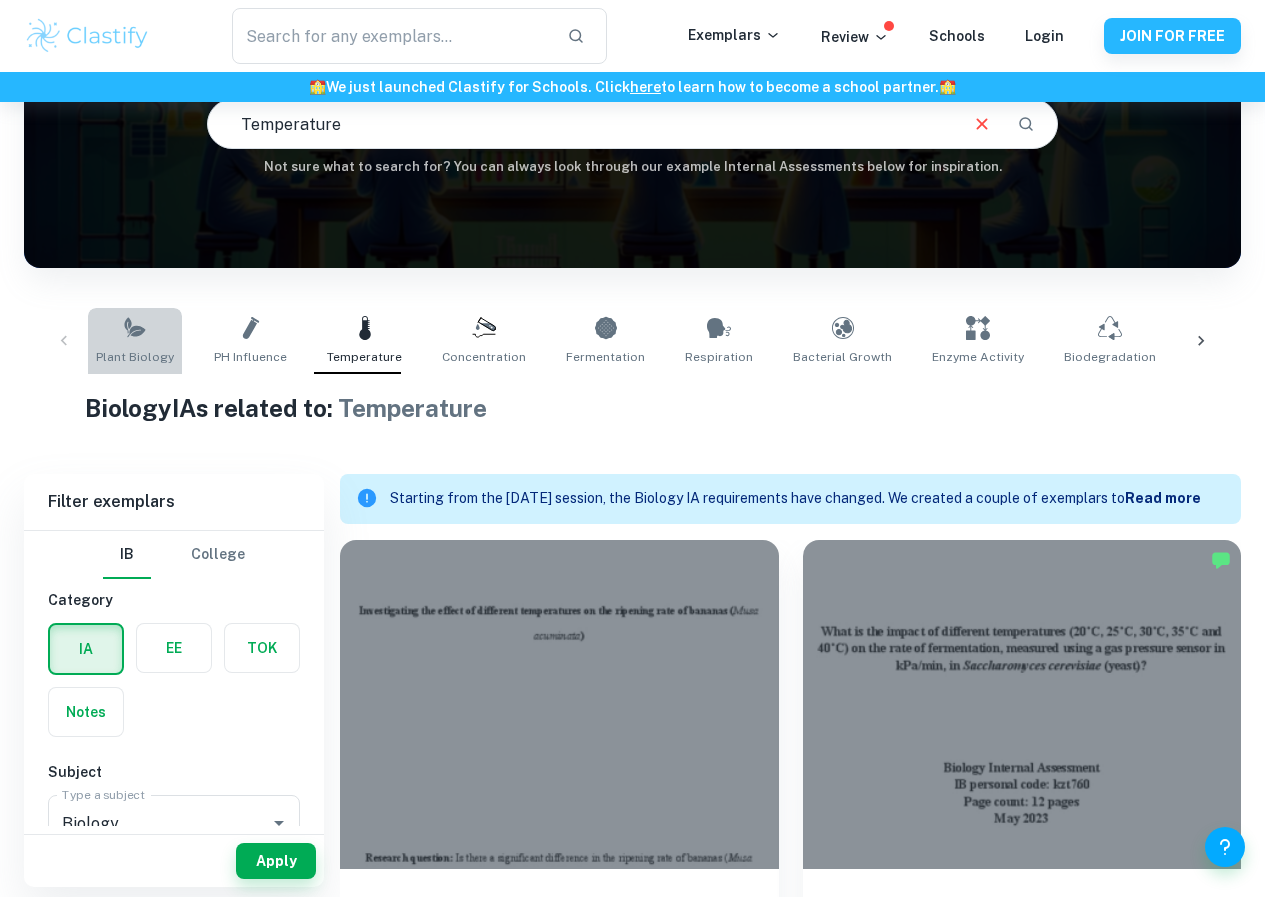type on "Plant Biology" 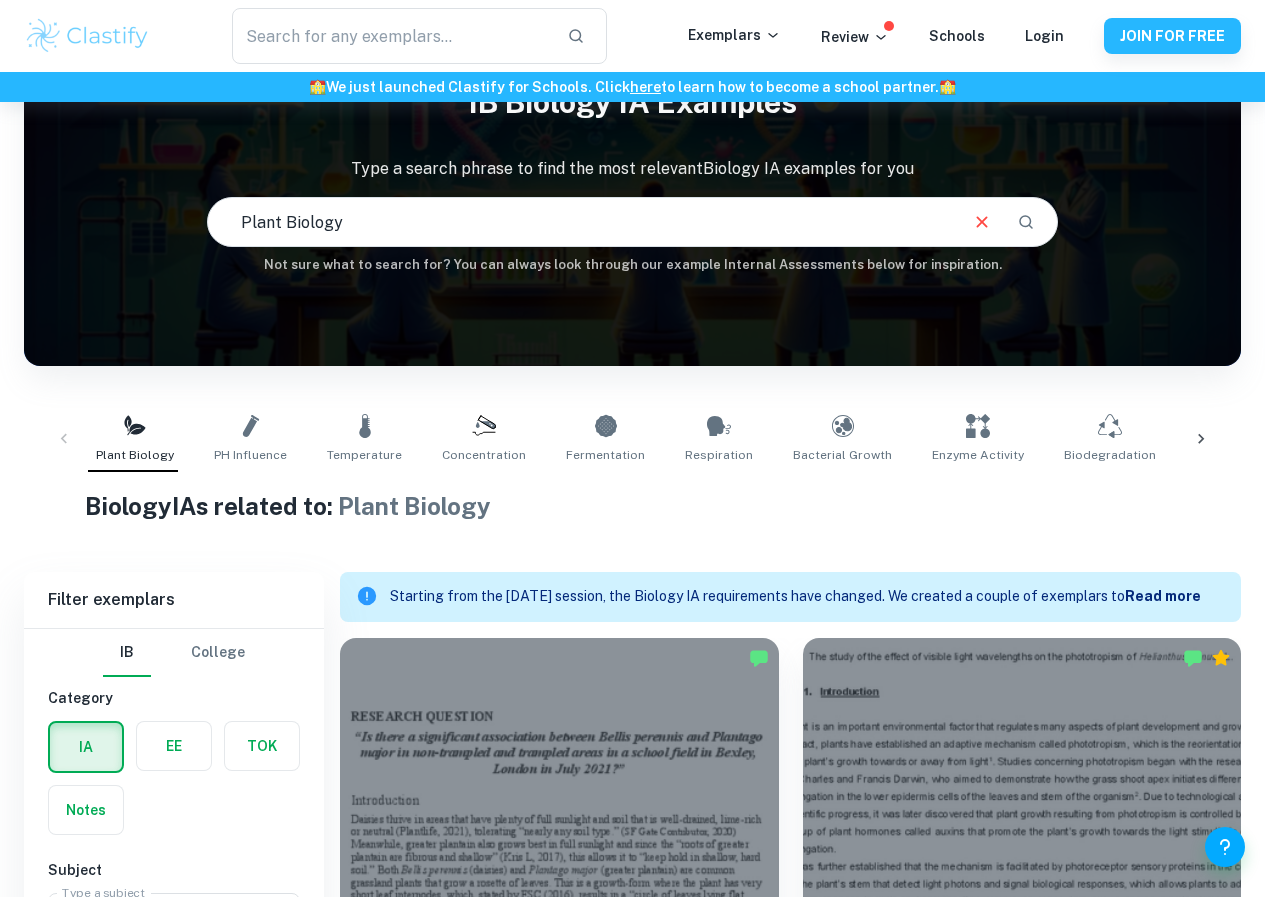 scroll, scrollTop: 402, scrollLeft: 0, axis: vertical 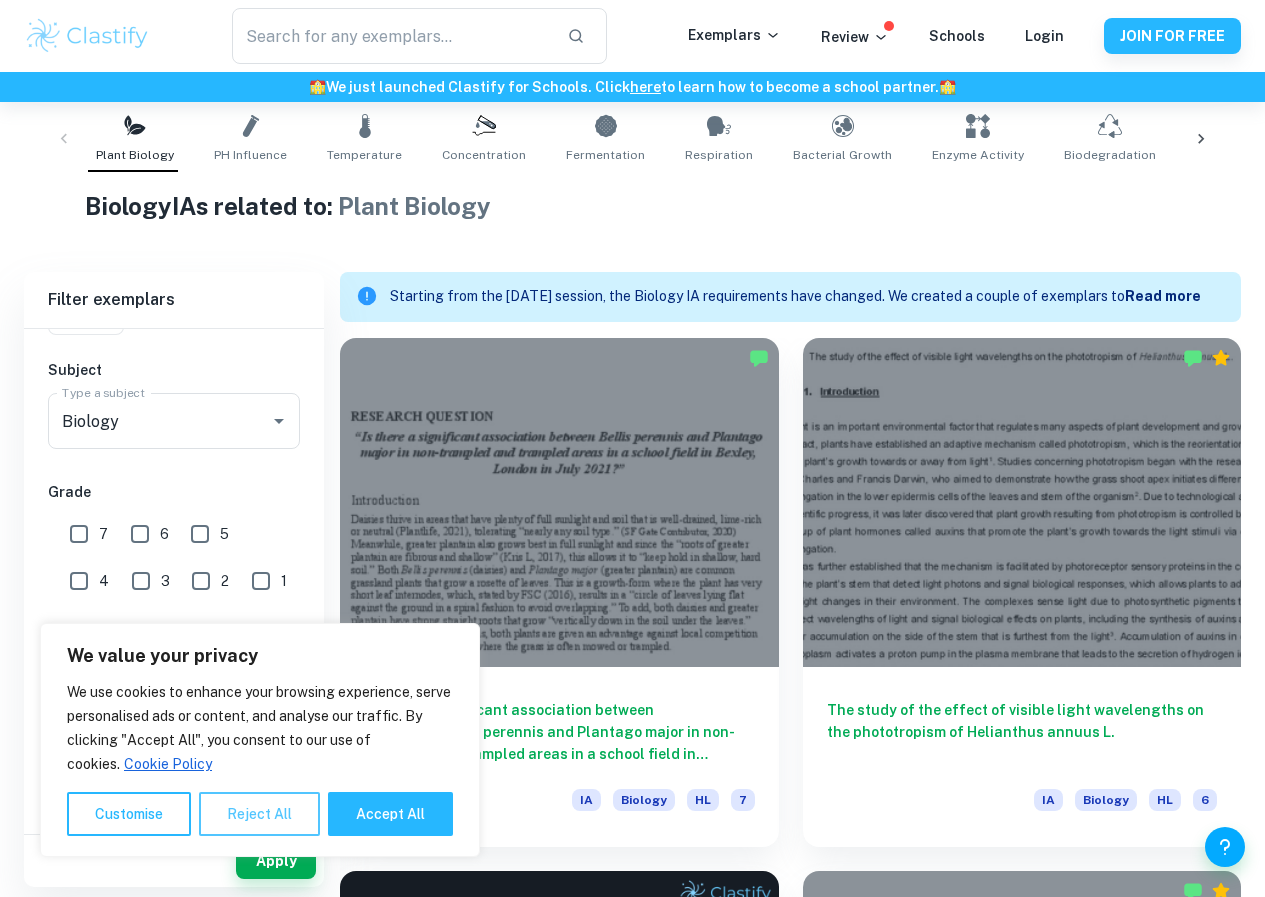 click on "Reject All" at bounding box center [259, 814] 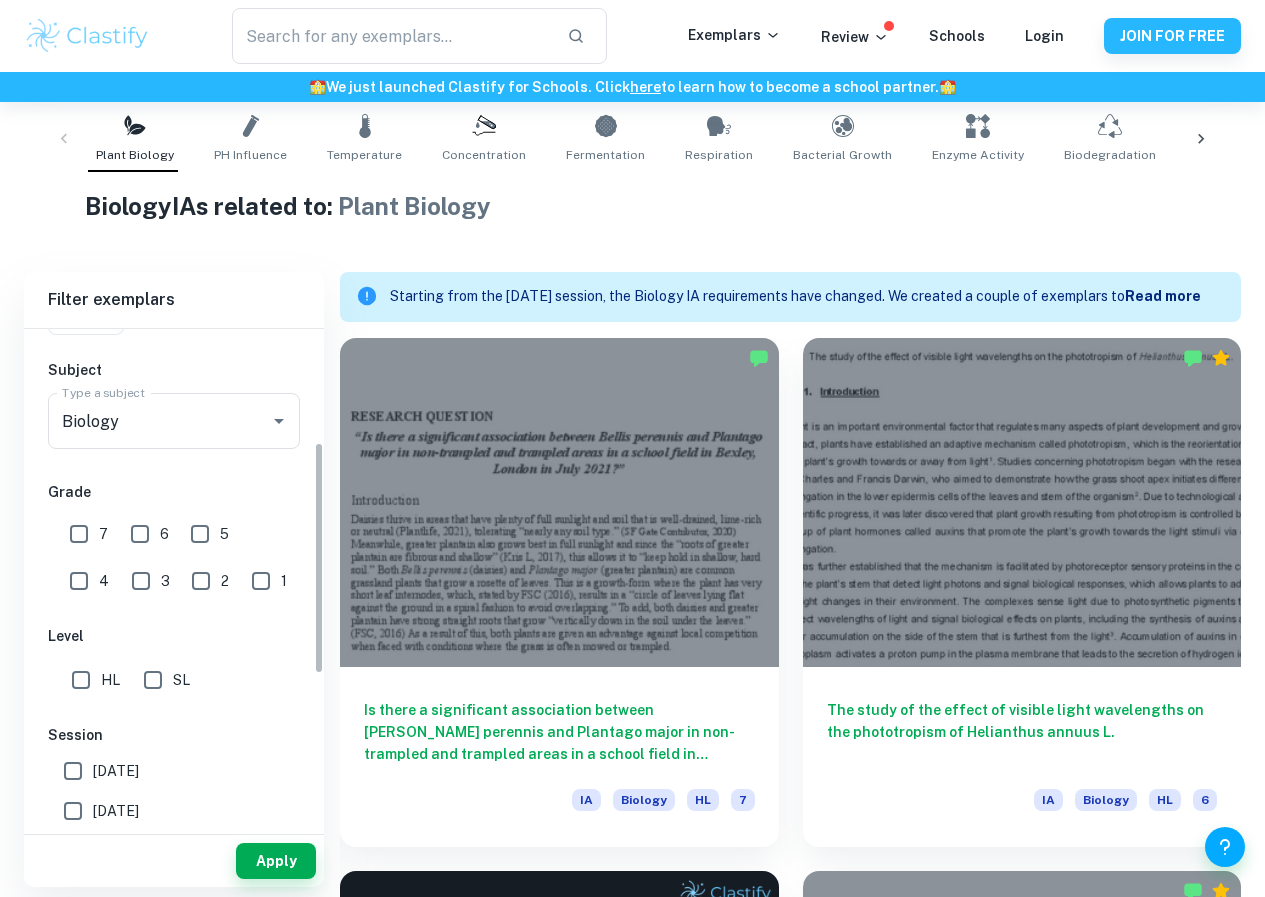 scroll, scrollTop: 400, scrollLeft: 0, axis: vertical 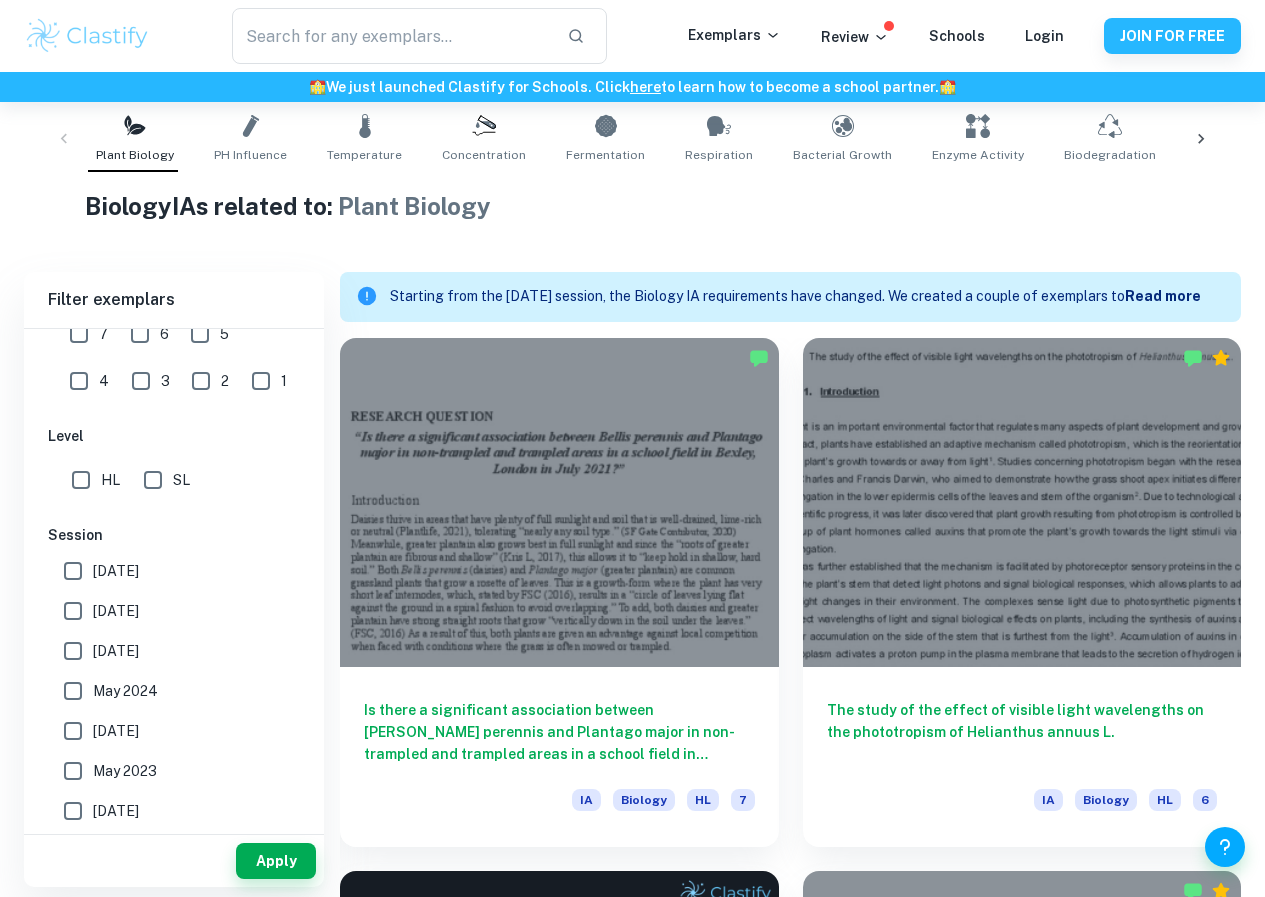 click on "May 2025" at bounding box center [73, 611] 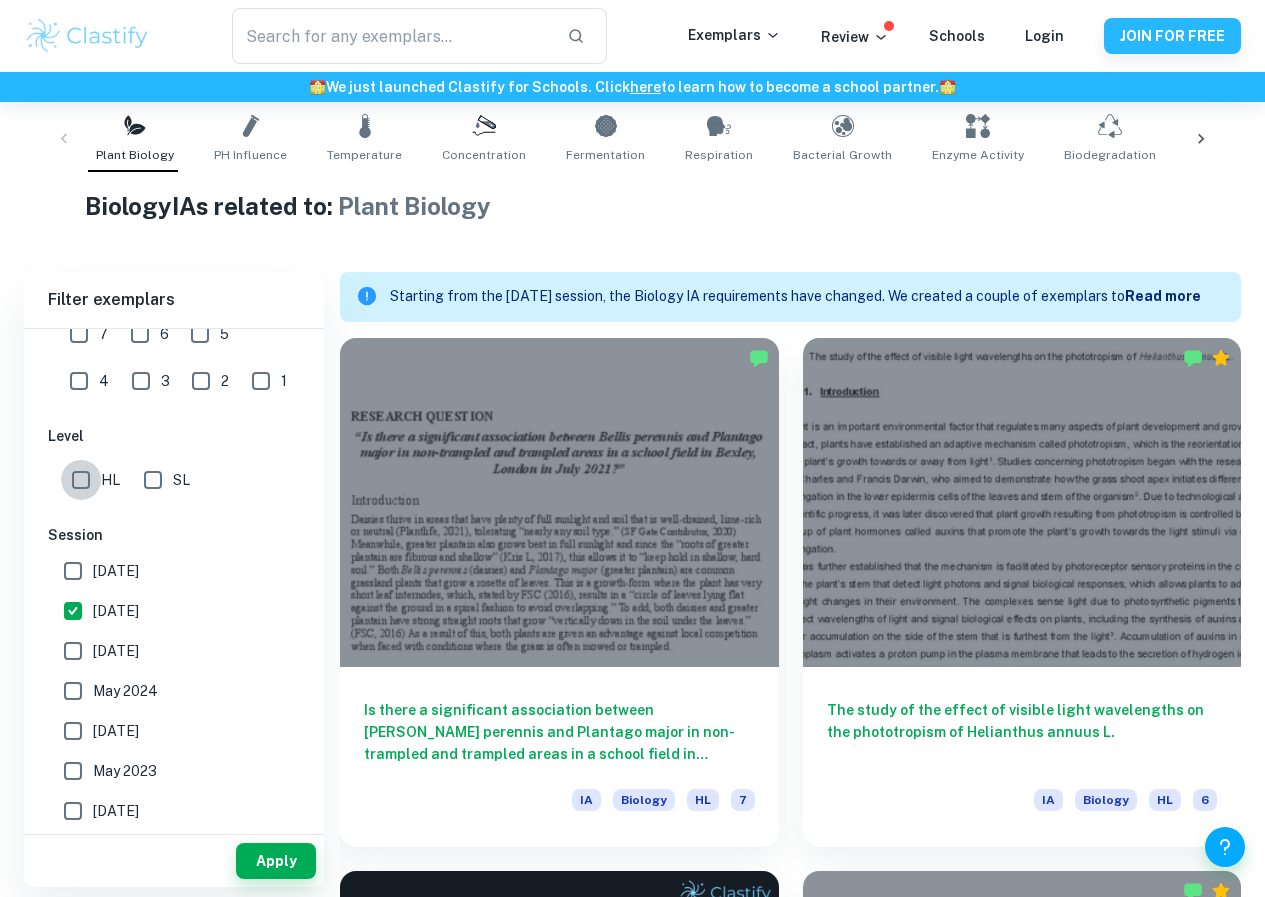 click on "HL" at bounding box center (81, 480) 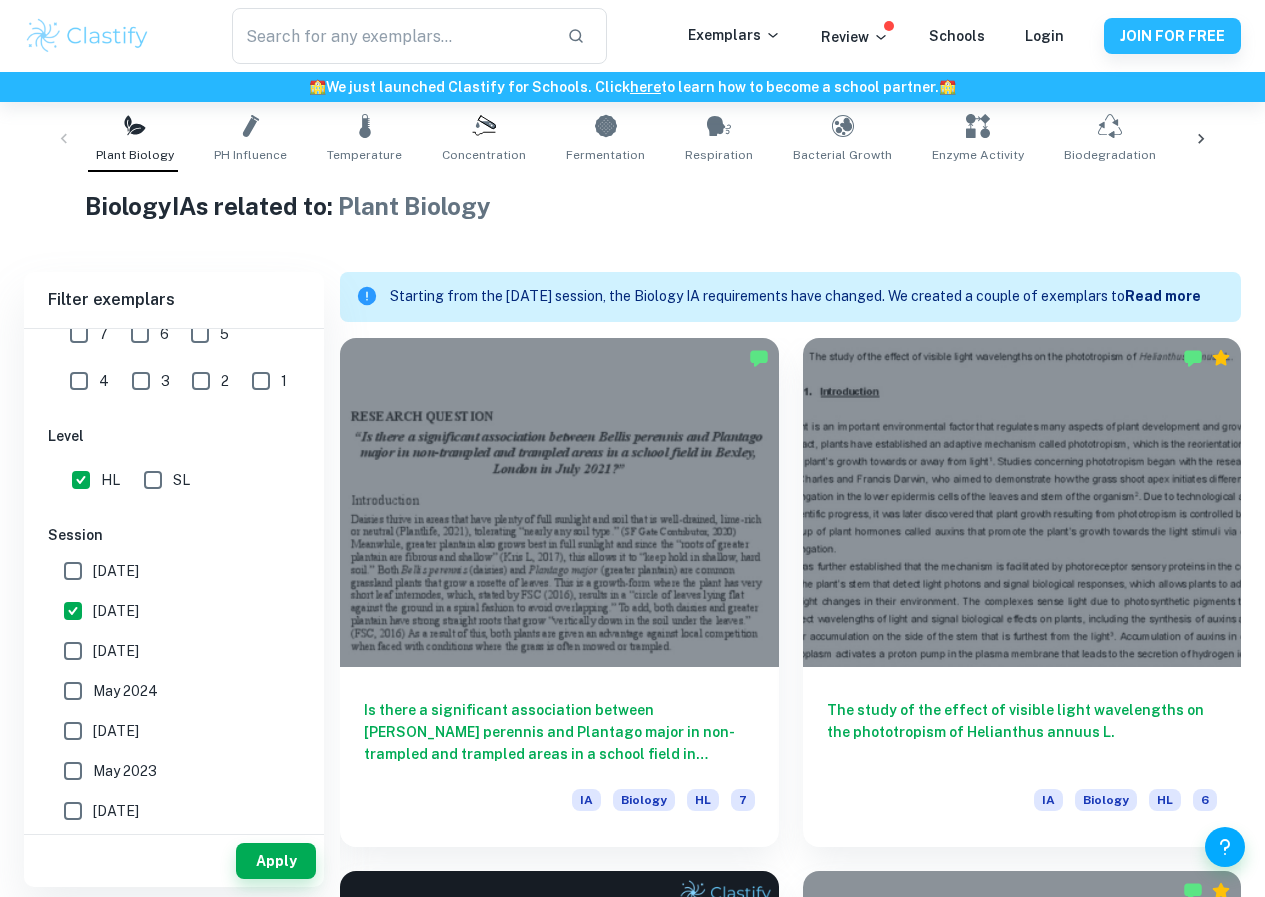 click on "7" at bounding box center (79, 334) 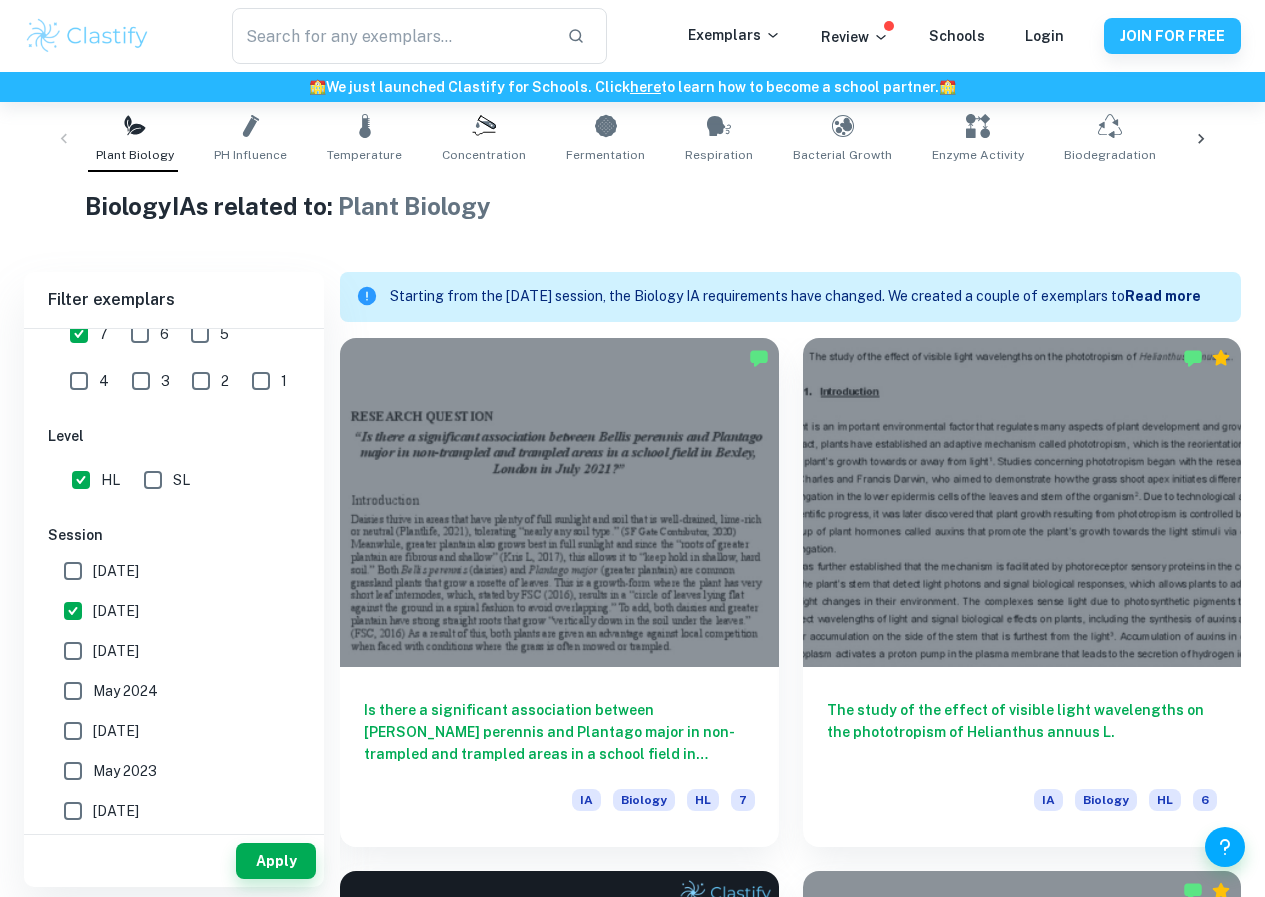 click on "May 2025" at bounding box center [73, 611] 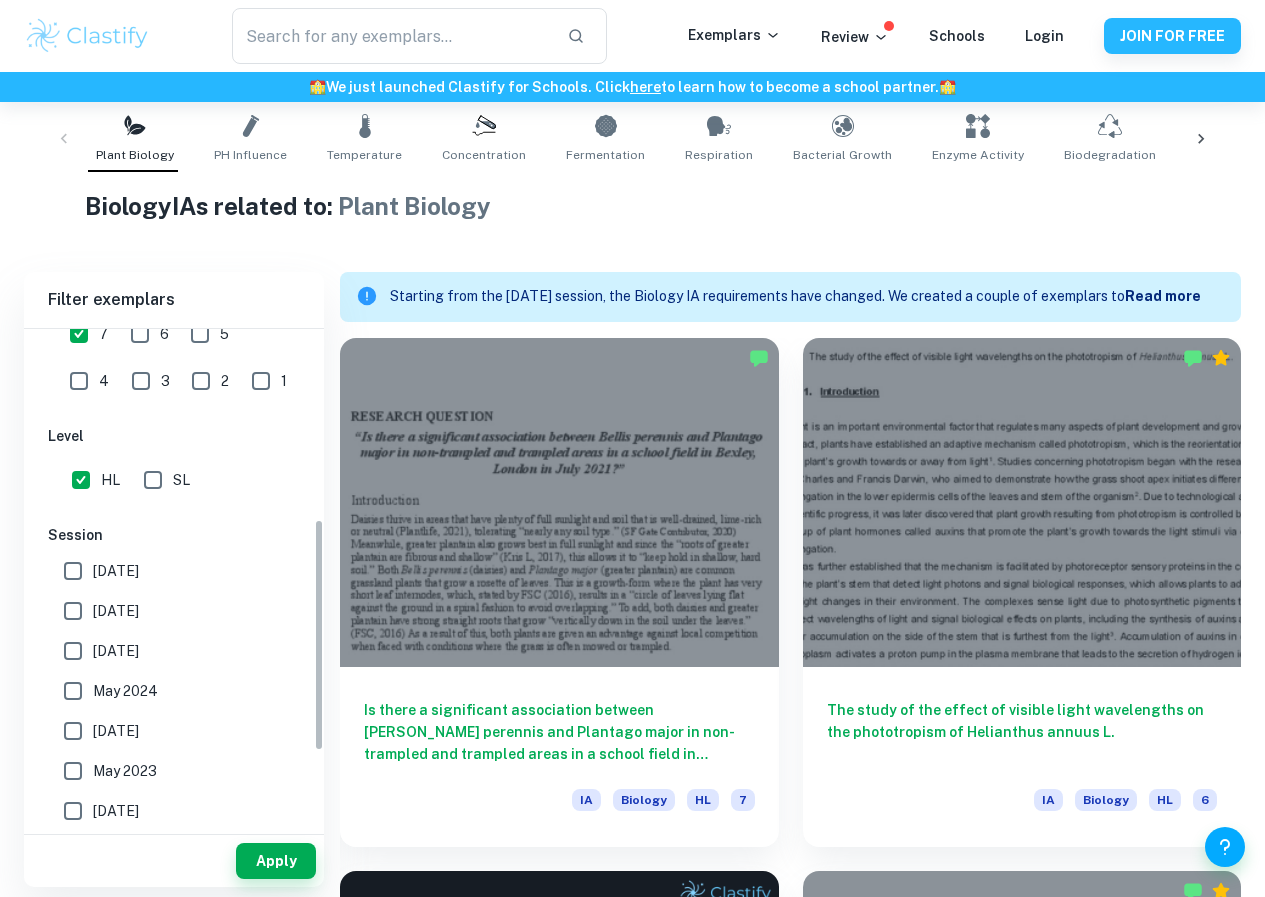 scroll, scrollTop: 565, scrollLeft: 0, axis: vertical 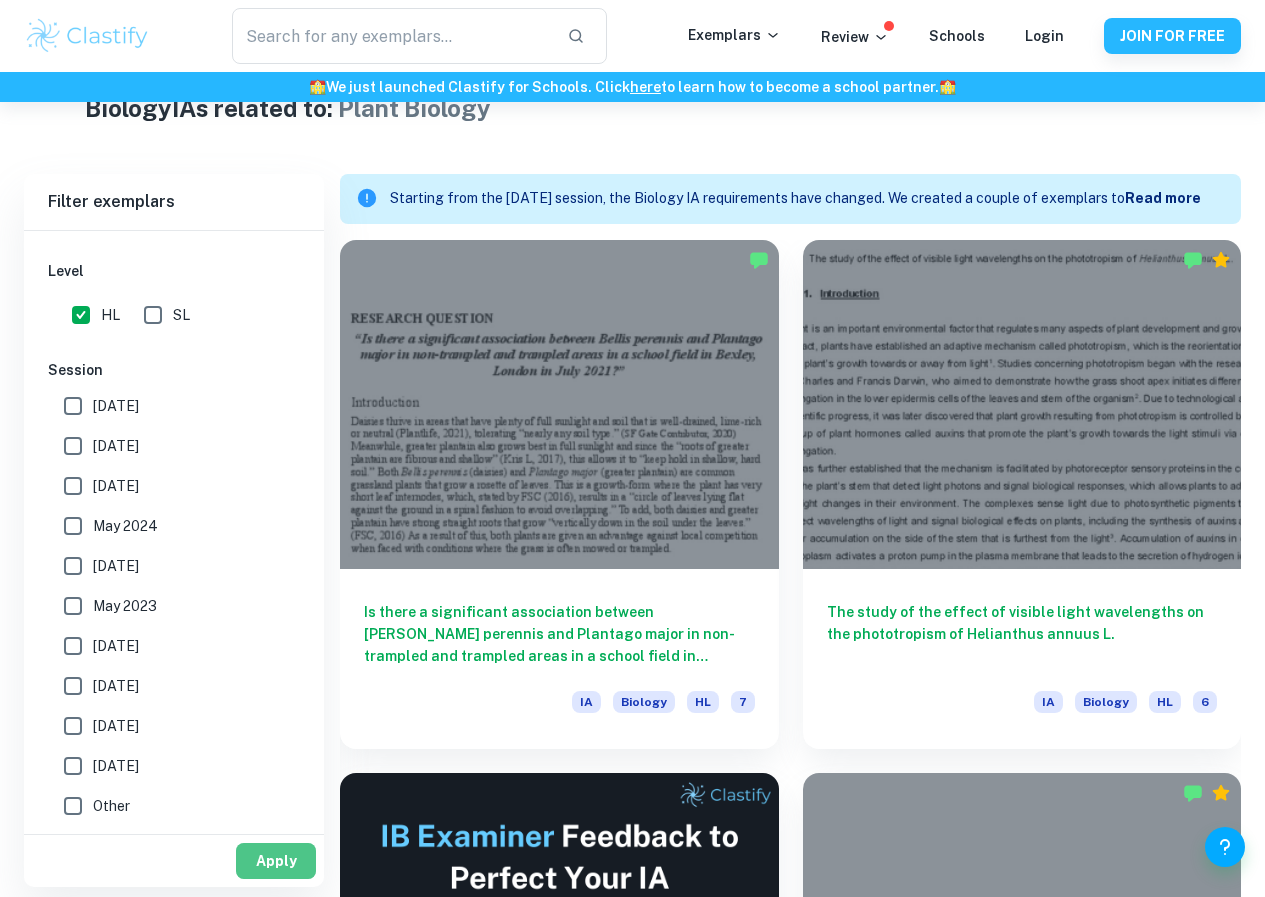 click on "Apply" at bounding box center [276, 861] 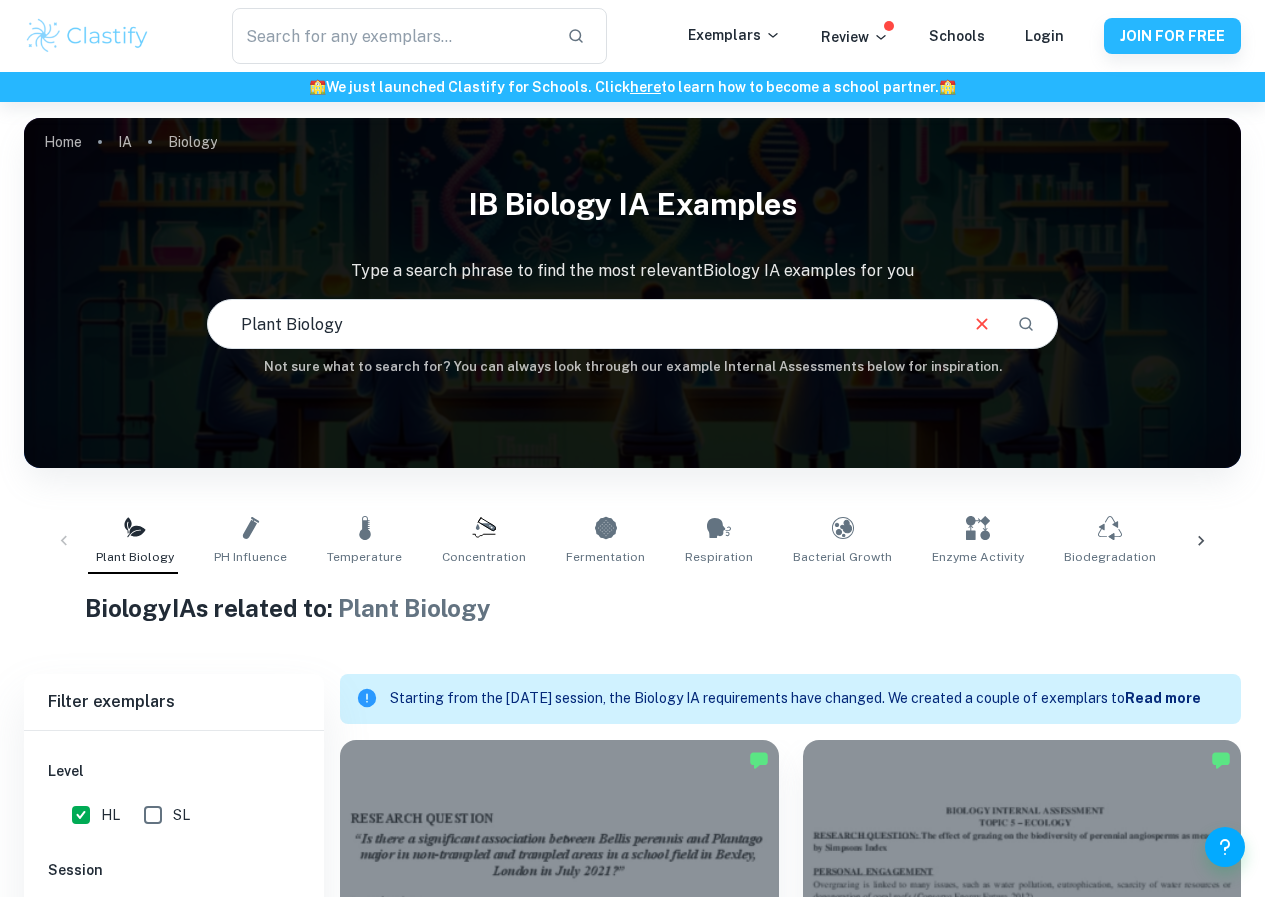 scroll, scrollTop: 402, scrollLeft: 0, axis: vertical 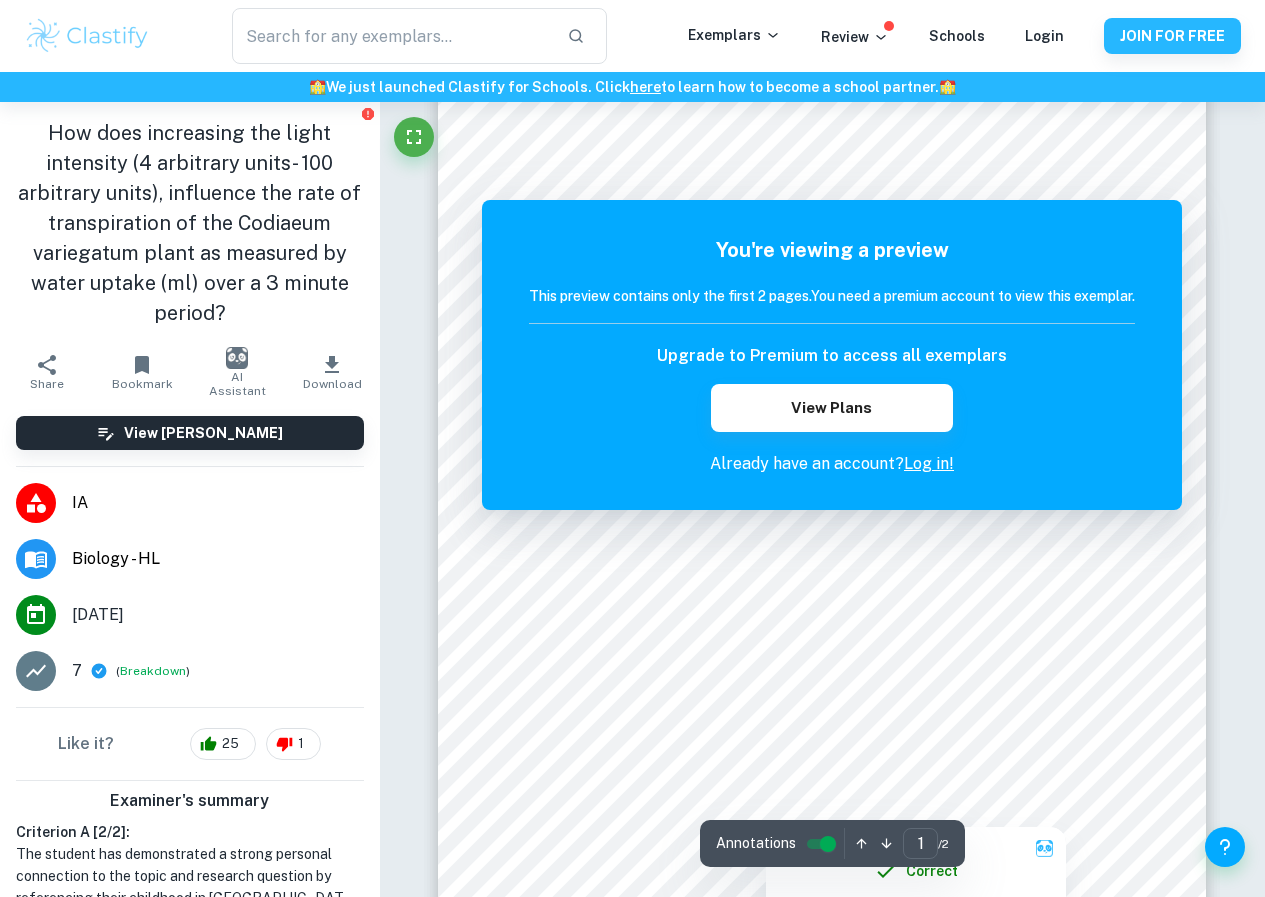 click at bounding box center [828, 844] 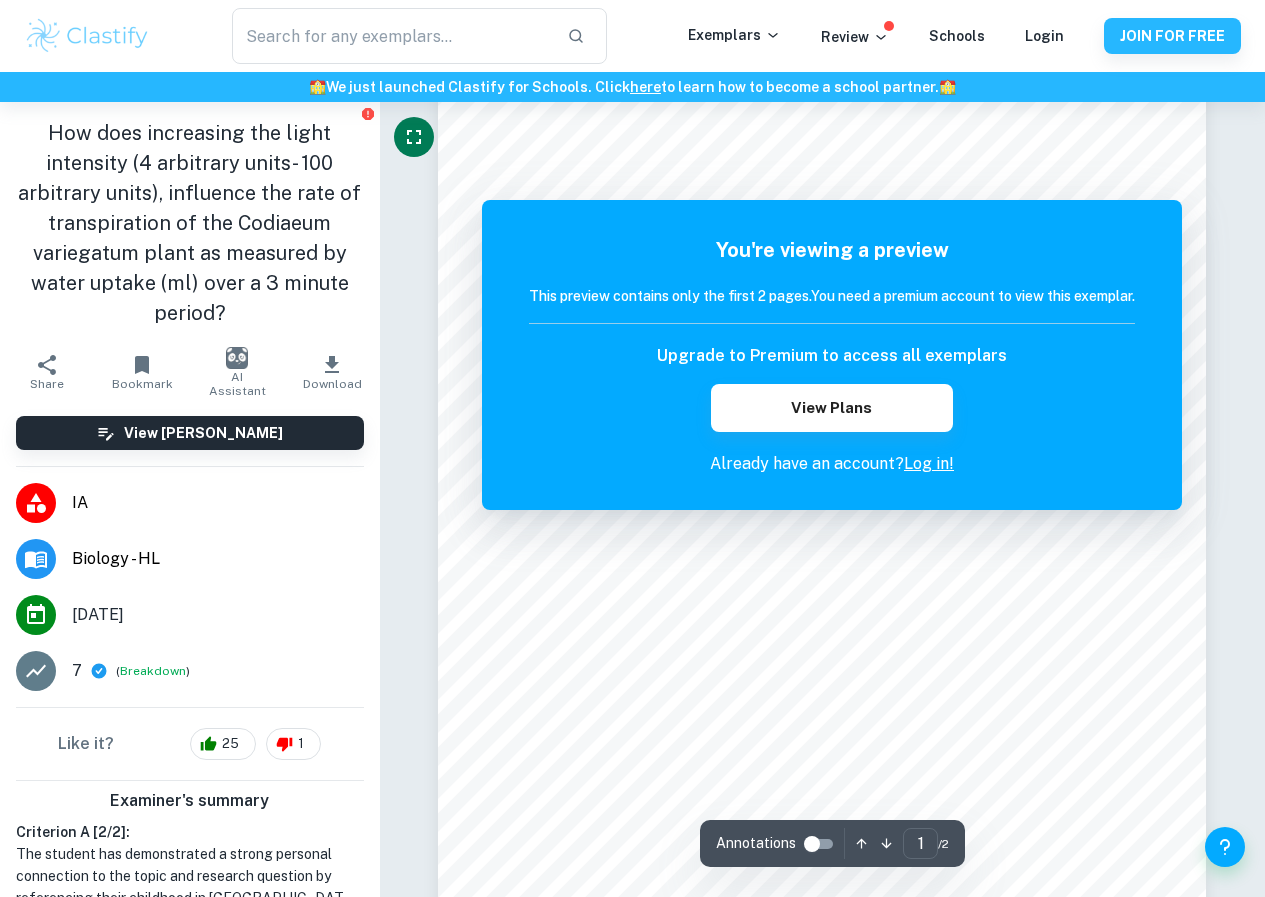 click at bounding box center (414, 137) 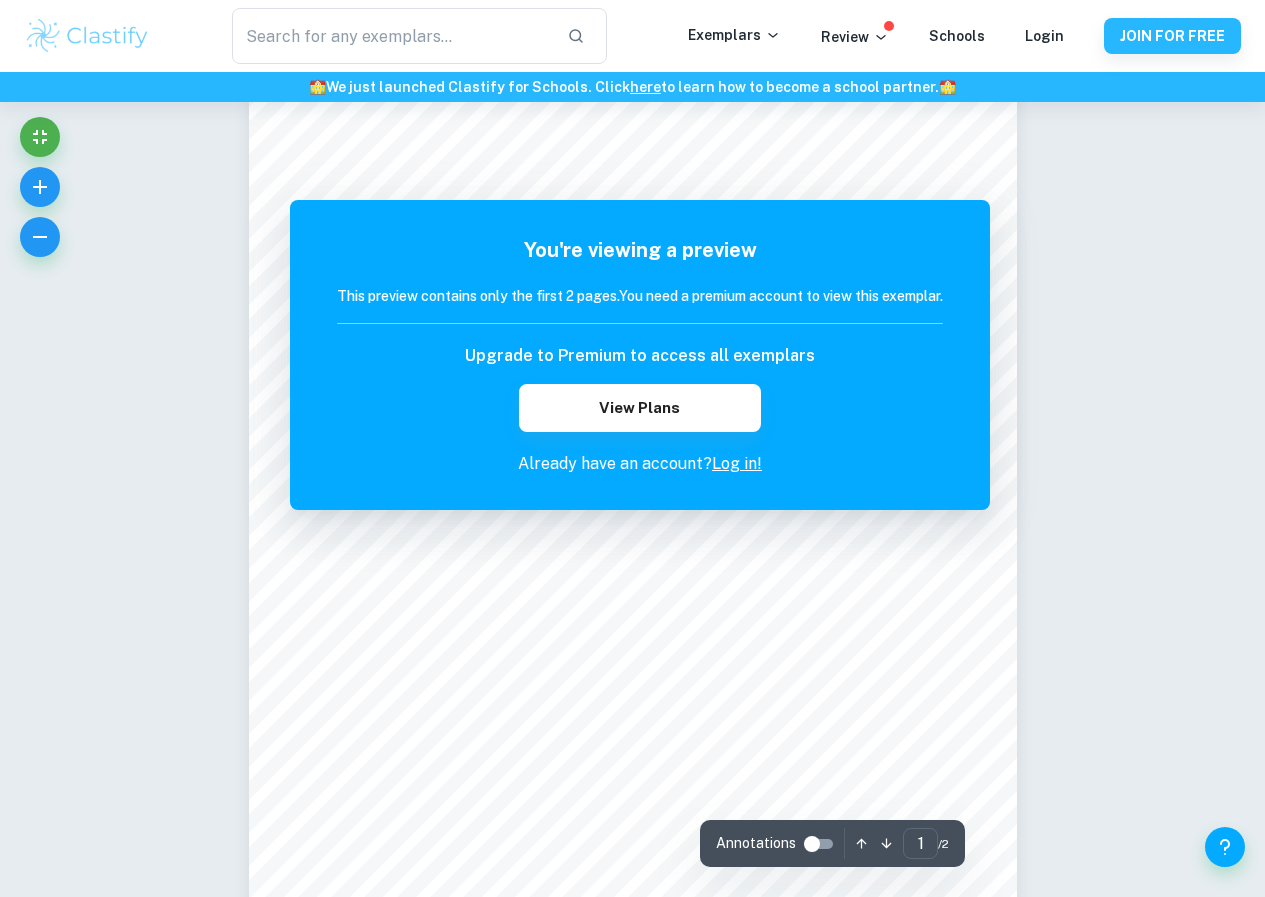 scroll, scrollTop: 200, scrollLeft: 0, axis: vertical 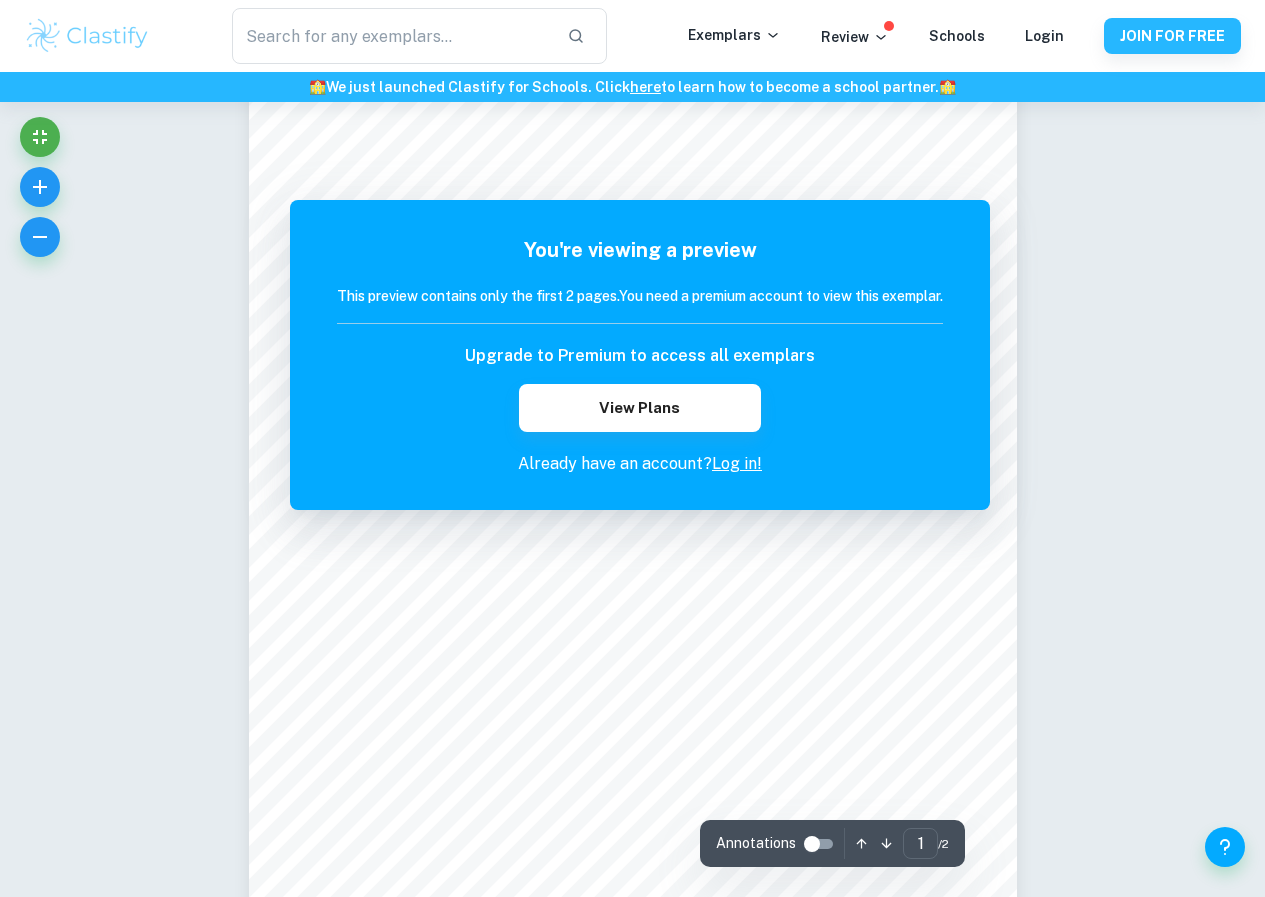 click at bounding box center (812, 844) 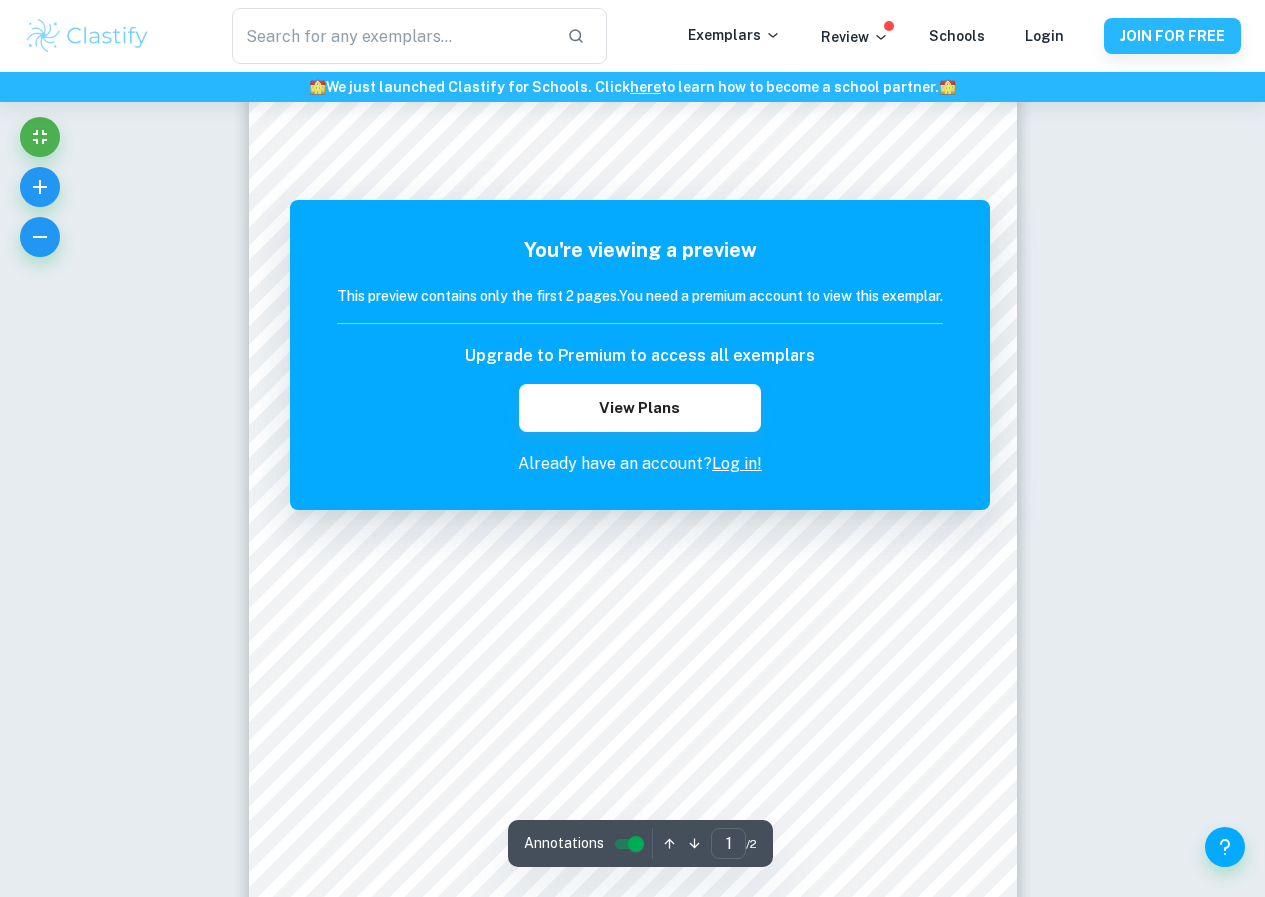 scroll, scrollTop: 259, scrollLeft: 0, axis: vertical 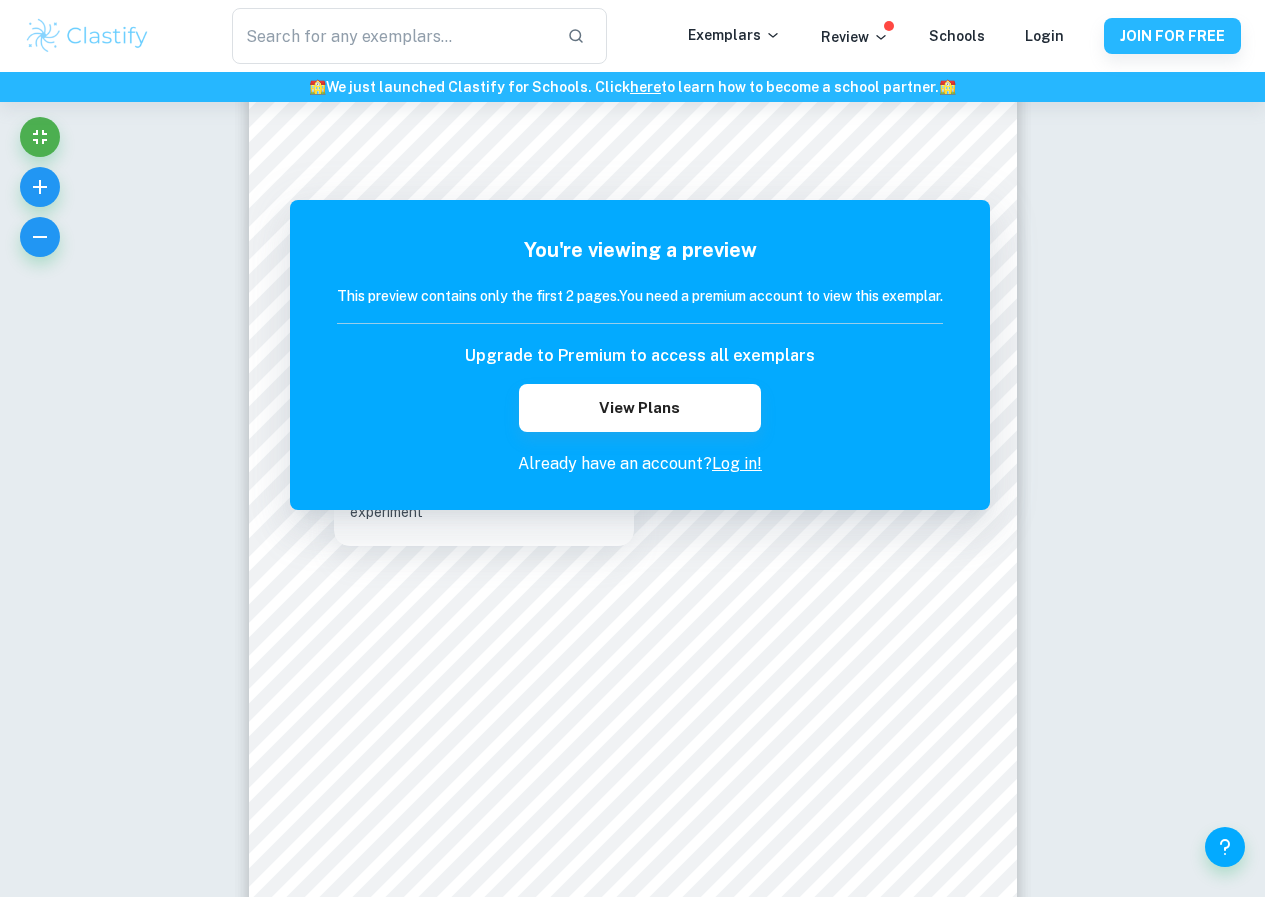 click on "Correct Criterion B :   A focused and detailed description of the research question is present Correct Criterion B :   The student provides background information that is relevant and focused Comment:  The student provides clear and focused background information on the plant species that is relevant to this experiment Correct Criterion A :   The choice of the topic and research question is well-justified through its global or personal relevance Comment:  The student shows the personal relevance by referring back to their childhood in Singapore Correct Criterion B :   A focused and detailed description of the main topic is present Comment:  The student included a detailed topic description that makes the experiment topic and its setup clear to the readers Correct Criterion B :   The biology is explained well enough for the reader to fully and easily understand it without the need of rereading Comment:  The student clearly explained the concepts of transpiration and the impact of light intensity Correct :   :" at bounding box center (632, 1125) 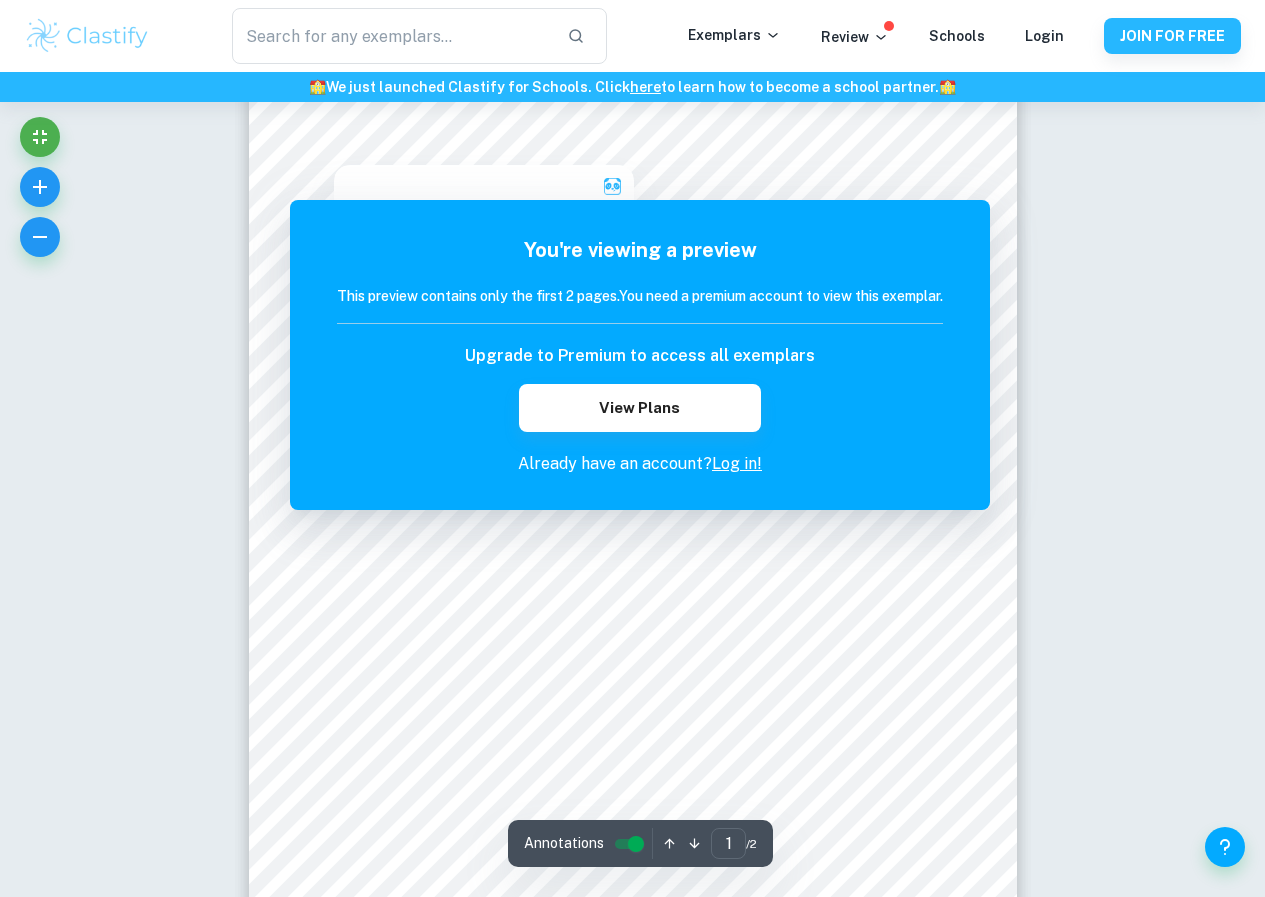 scroll, scrollTop: 275, scrollLeft: 0, axis: vertical 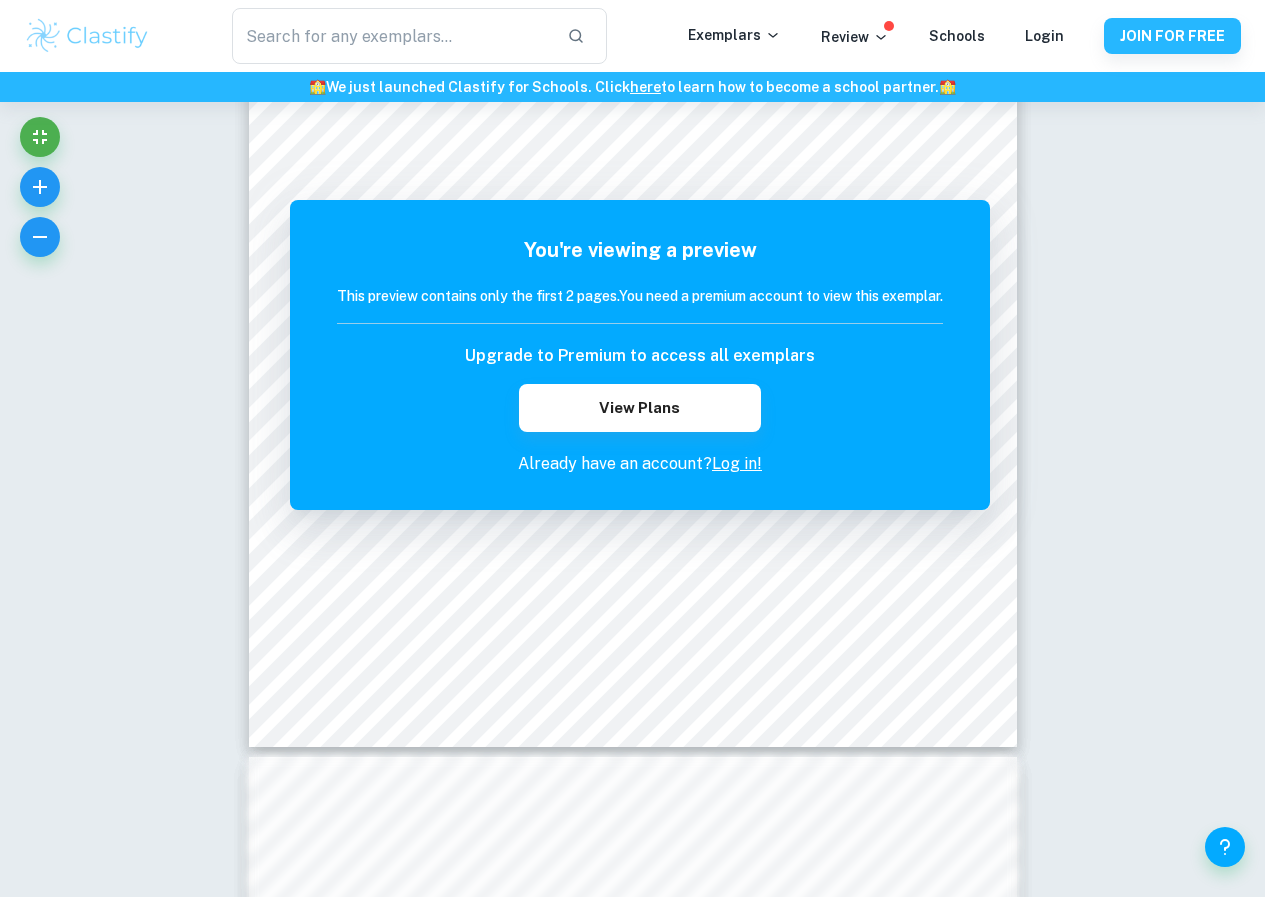drag, startPoint x: 1264, startPoint y: 210, endPoint x: 1267, endPoint y: 230, distance: 20.22375 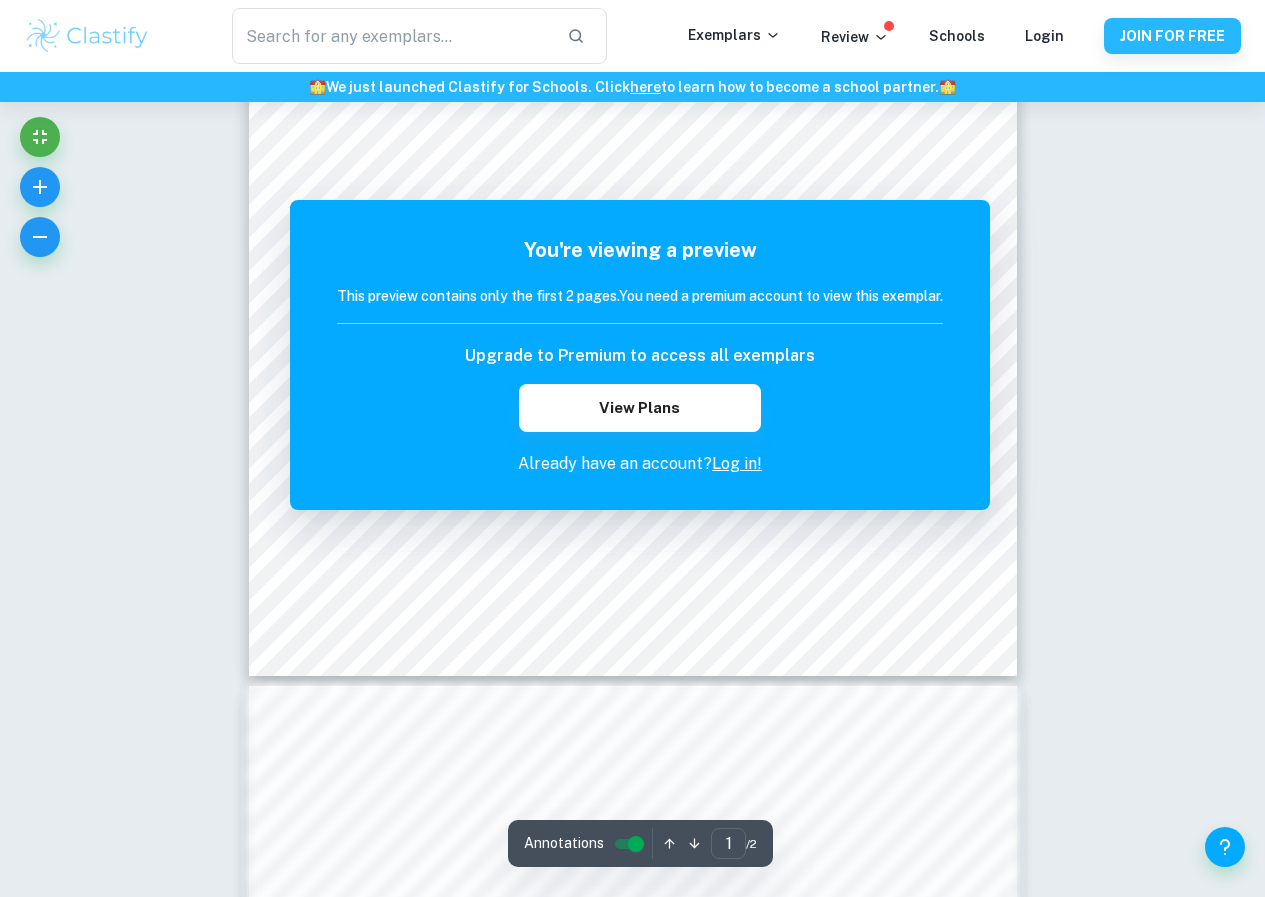 scroll, scrollTop: 538, scrollLeft: 0, axis: vertical 